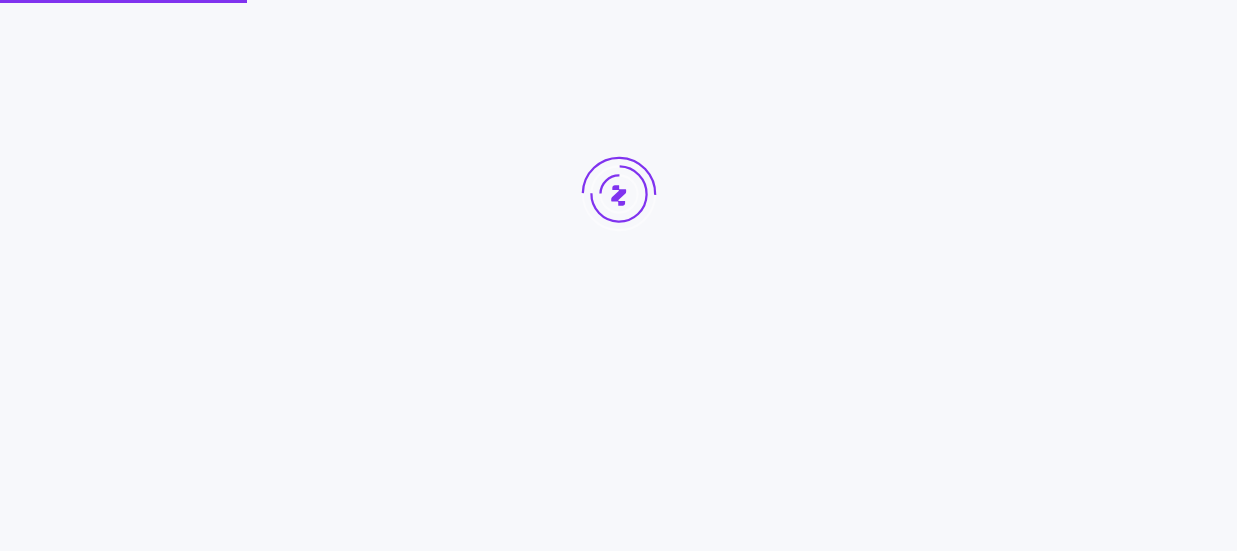 scroll, scrollTop: 0, scrollLeft: 0, axis: both 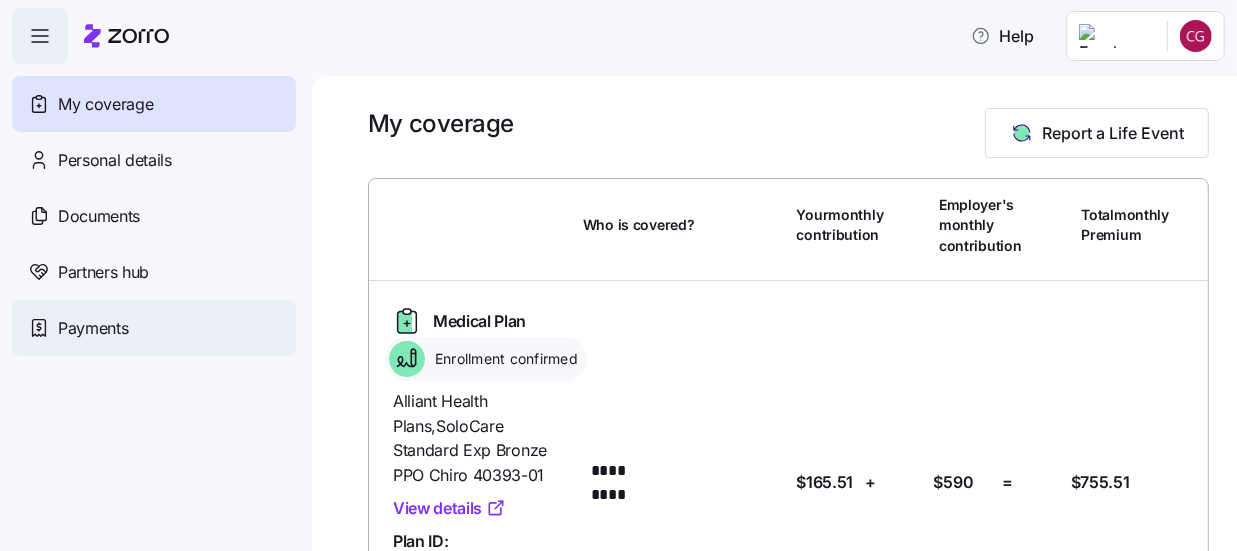 click on "Payments" at bounding box center [93, 328] 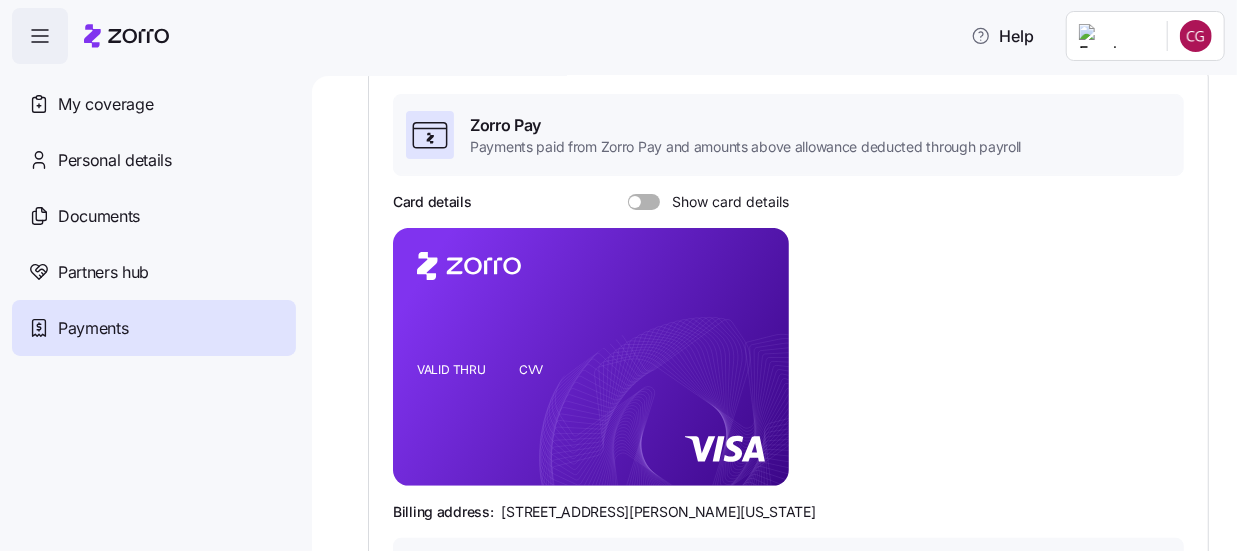 scroll, scrollTop: 136, scrollLeft: 0, axis: vertical 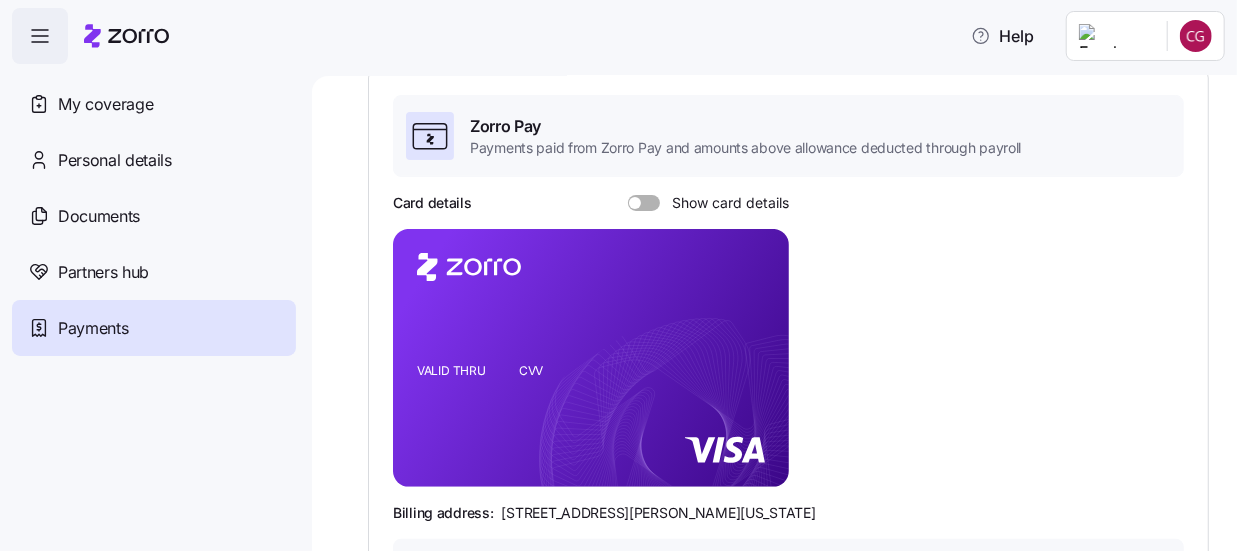 click at bounding box center [651, 203] 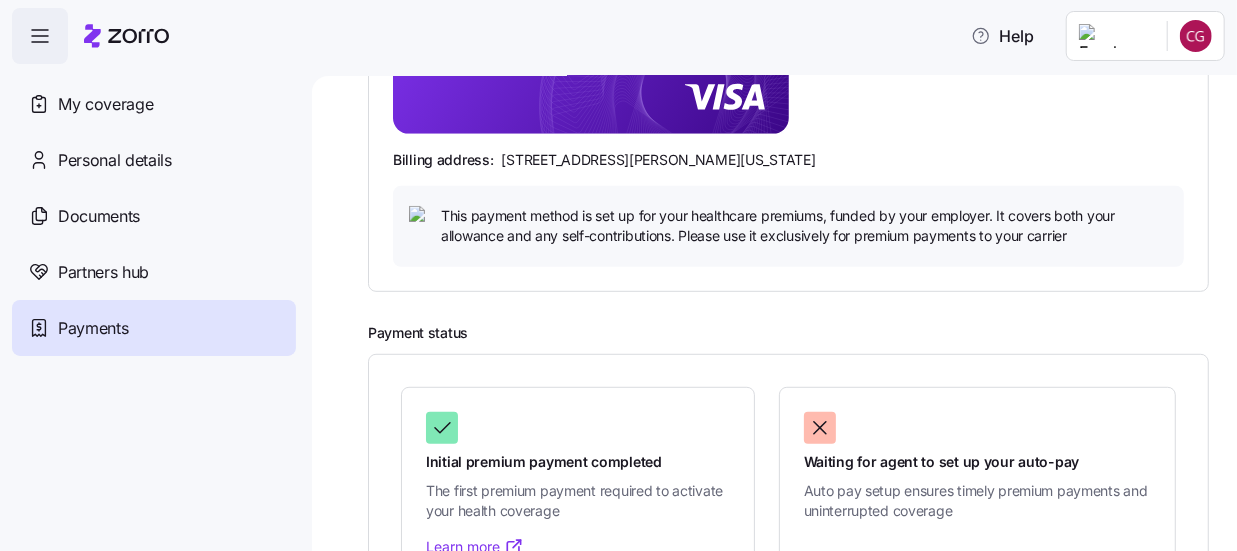 scroll, scrollTop: 574, scrollLeft: 0, axis: vertical 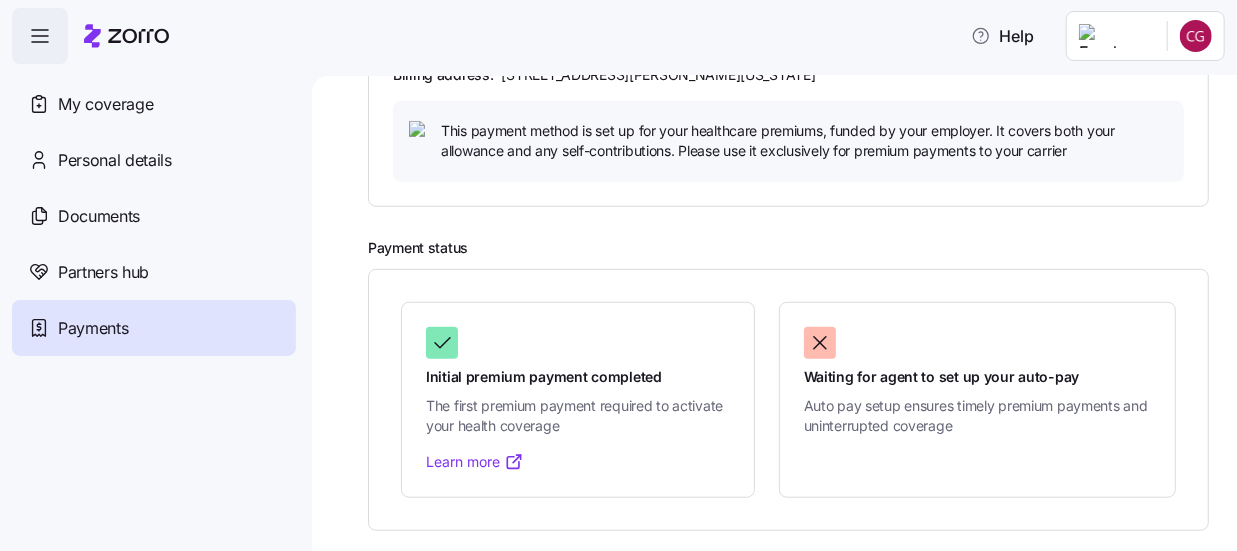 click 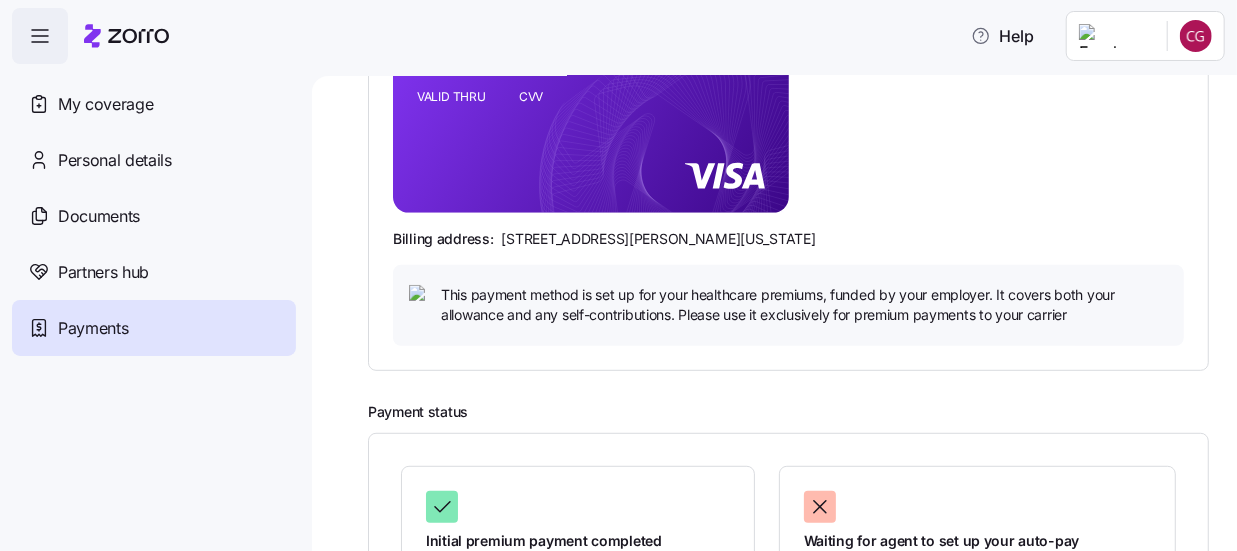 scroll, scrollTop: 410, scrollLeft: 0, axis: vertical 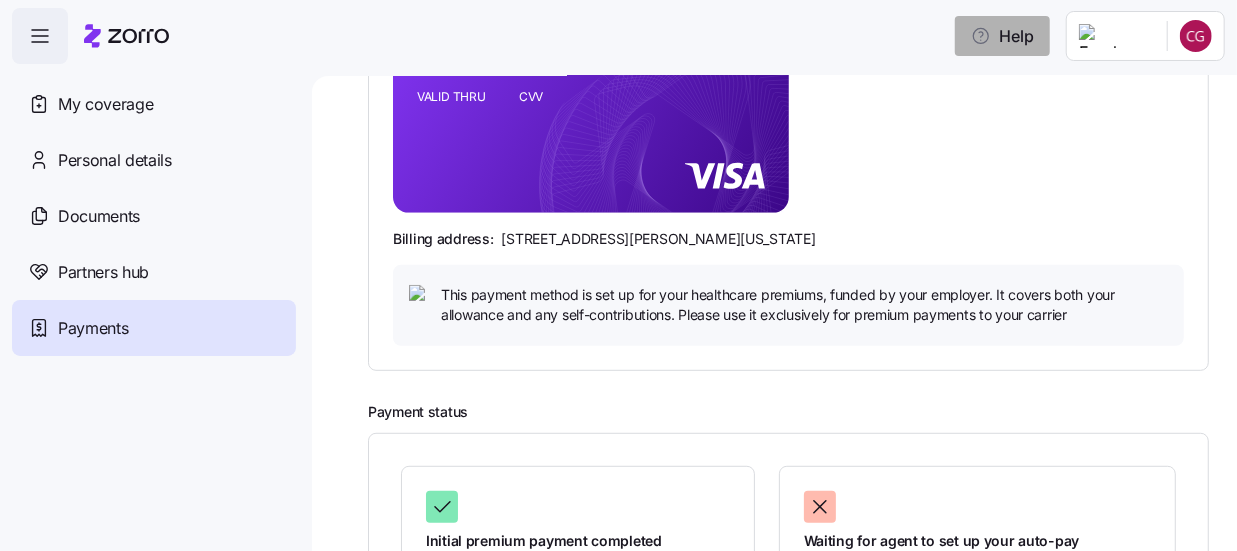 click on "Help" at bounding box center (1002, 36) 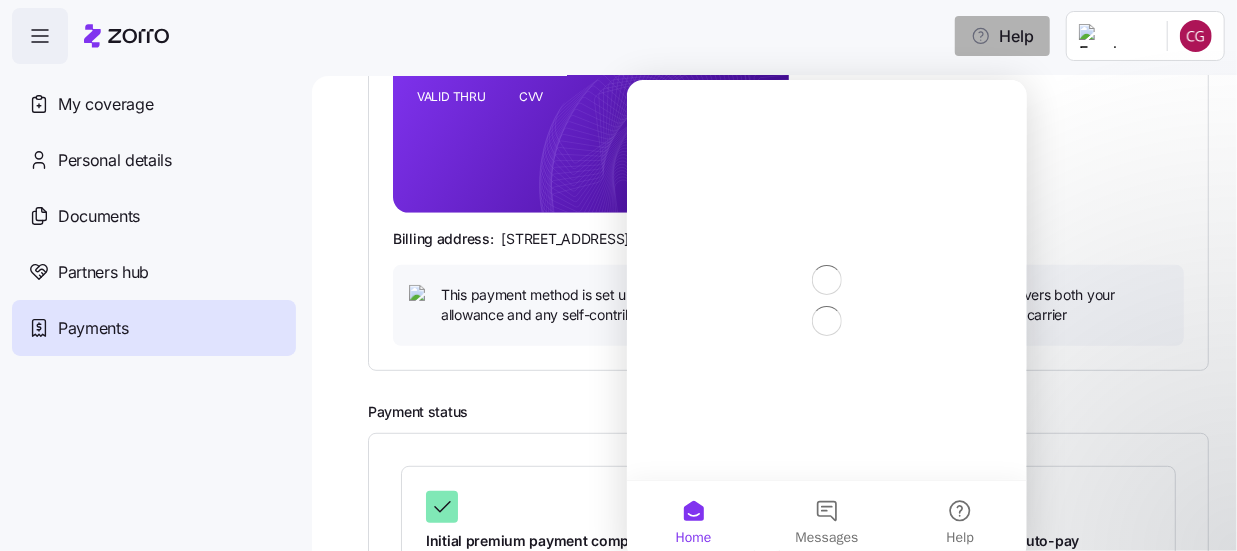 scroll, scrollTop: 0, scrollLeft: 0, axis: both 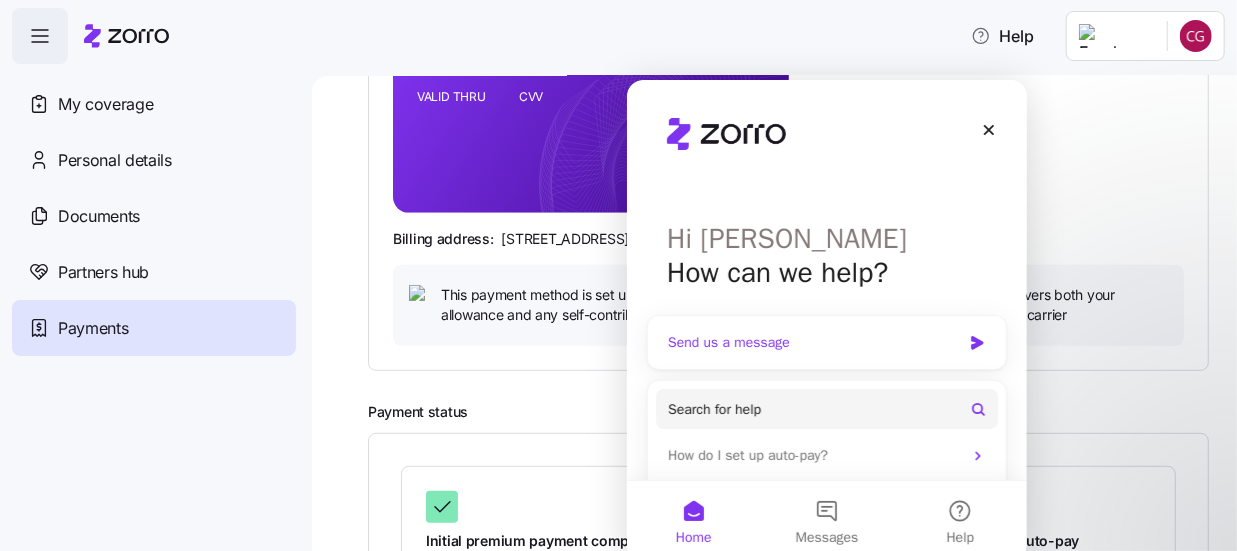 click on "Send us a message" at bounding box center [813, 341] 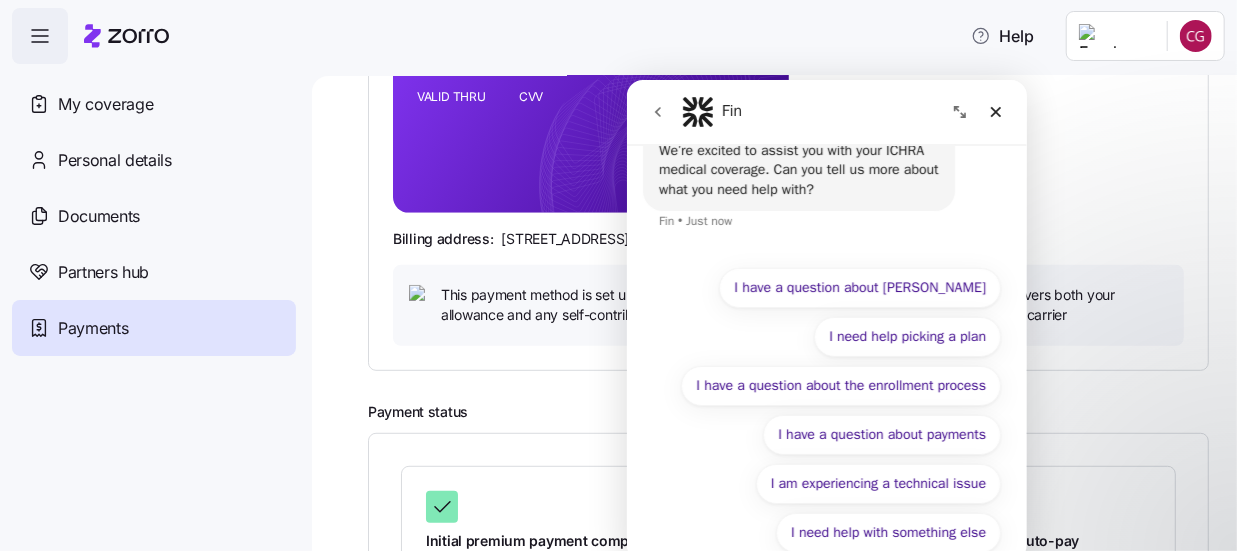 scroll, scrollTop: 61, scrollLeft: 0, axis: vertical 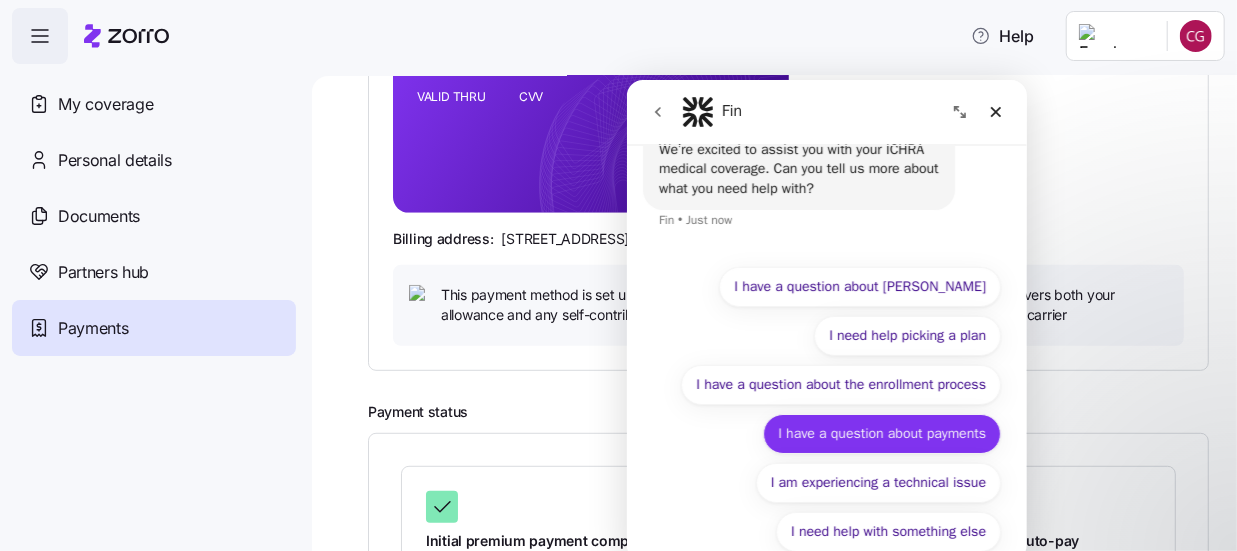 click on "I have a question about payments" at bounding box center (881, 433) 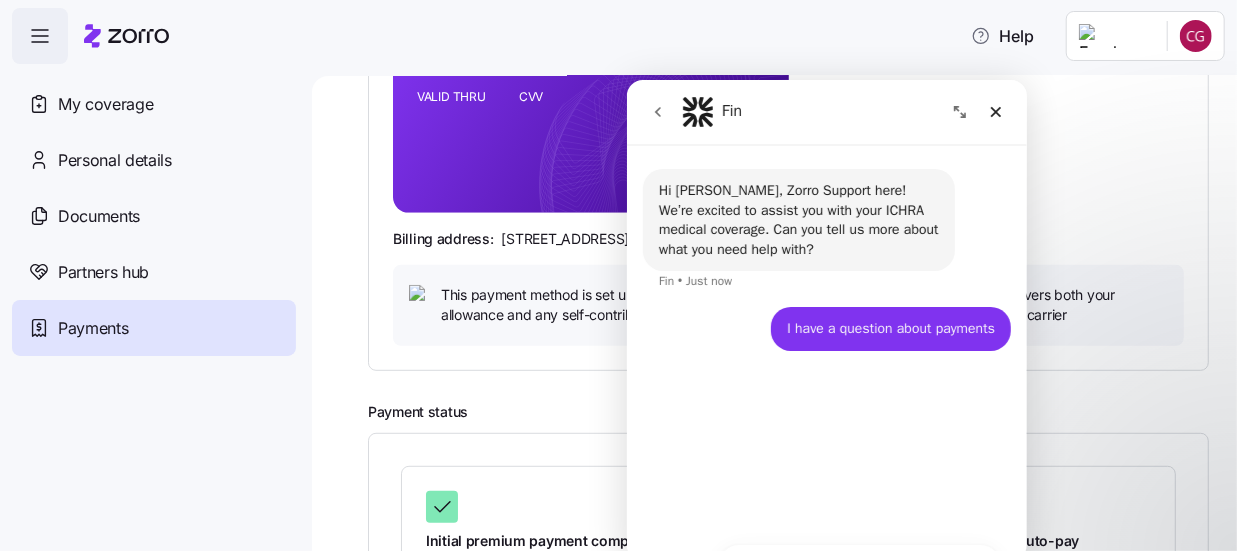 scroll, scrollTop: 0, scrollLeft: 0, axis: both 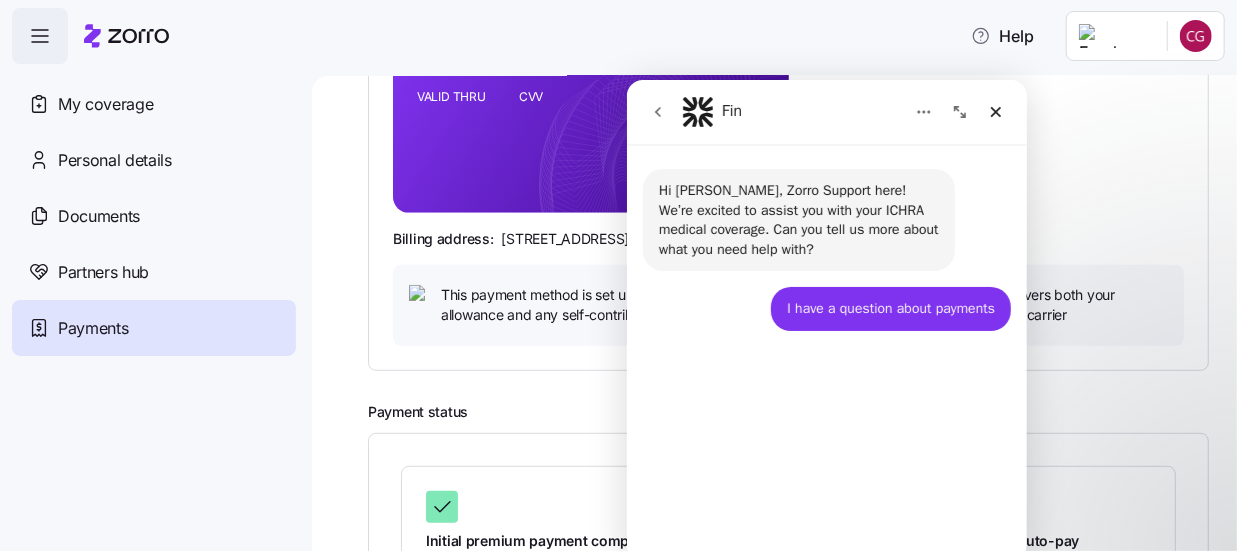 click on "My question is related to setting up carrier auto-pay" at bounding box center (827, 441) 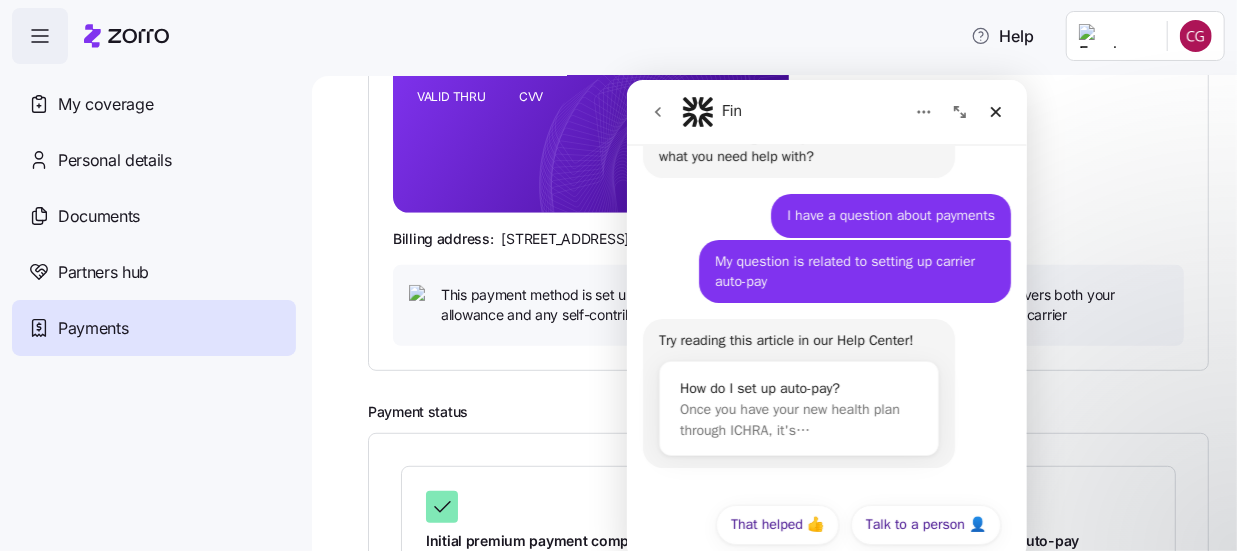 scroll, scrollTop: 111, scrollLeft: 0, axis: vertical 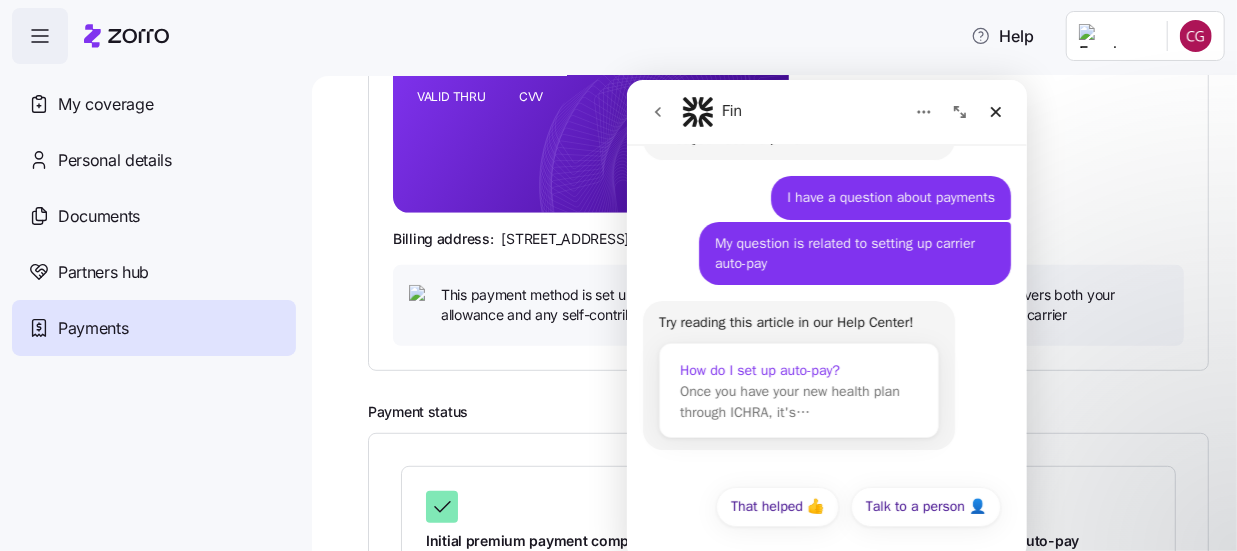 click on "How do I set up auto-pay?" at bounding box center (798, 369) 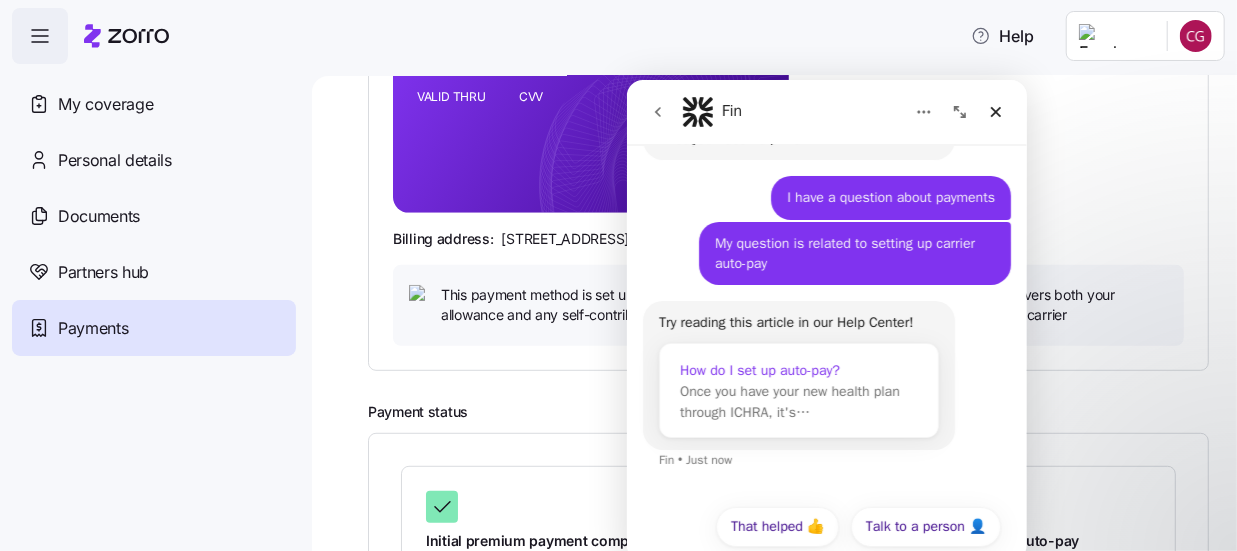 scroll, scrollTop: 0, scrollLeft: 0, axis: both 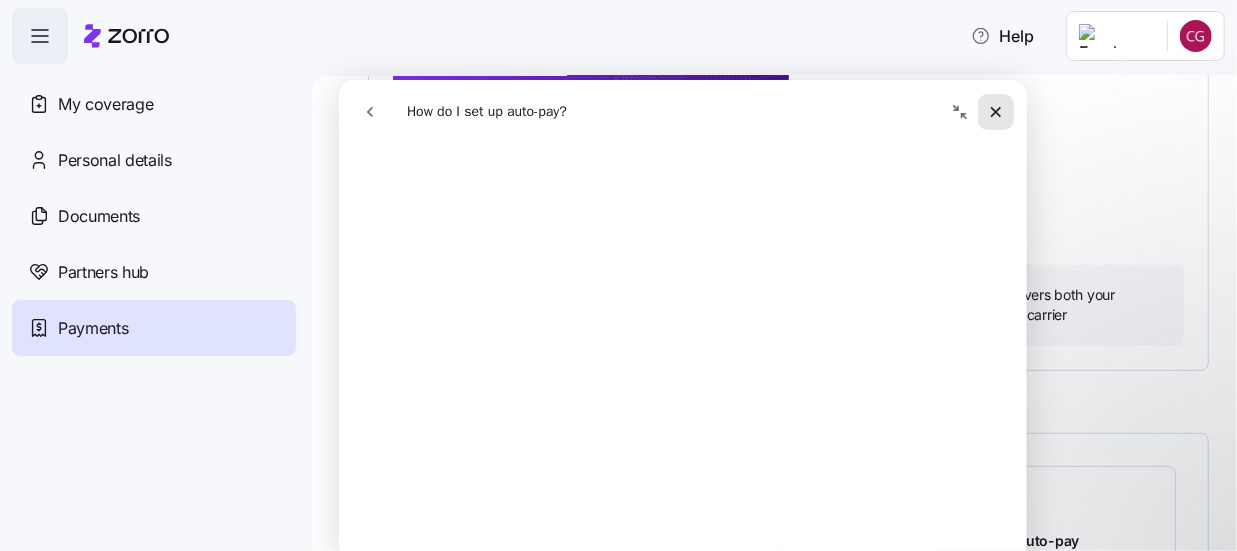 click 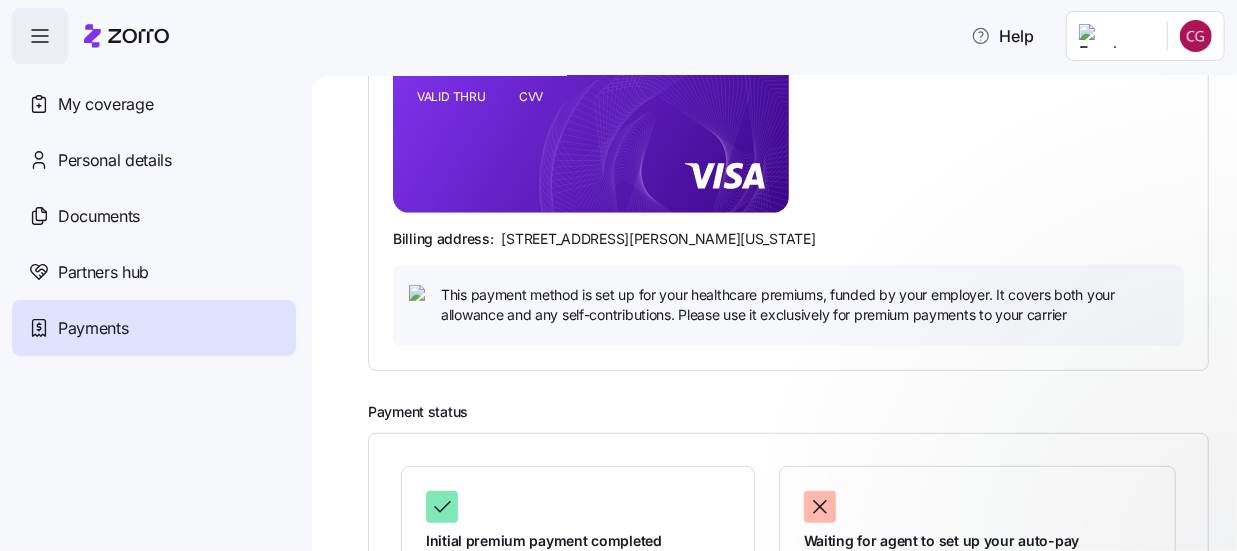 scroll, scrollTop: 0, scrollLeft: 0, axis: both 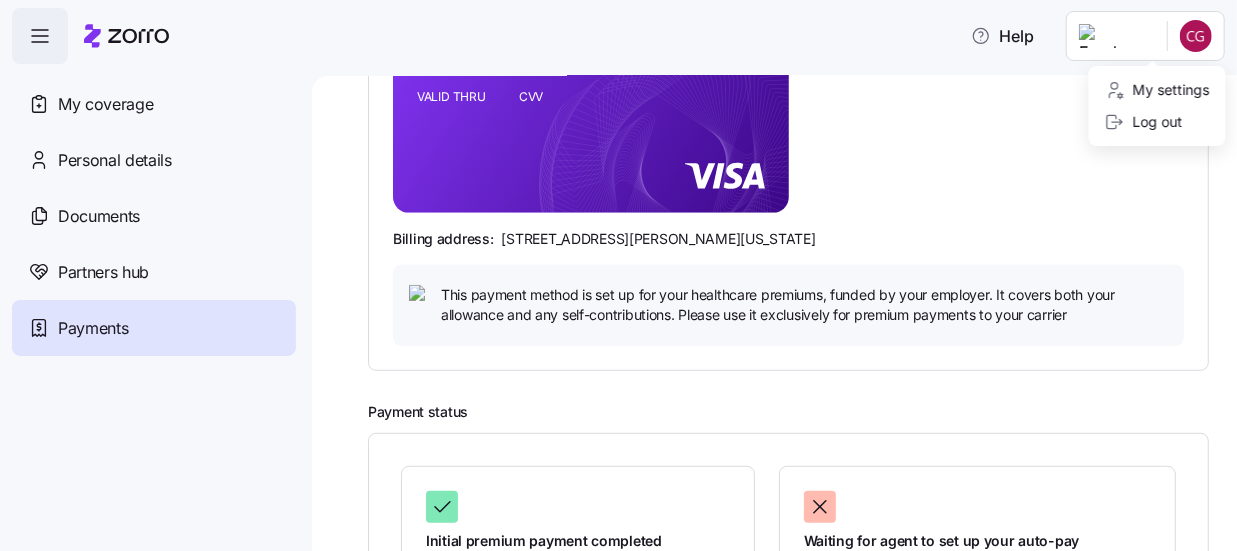 click on "Help My coverage Personal details Documents Partners hub Payments Payments Payment method Zorro Pay Payments paid from Zorro Pay and amounts above allowance deducted through payroll Card details Show card details VALID THRU CVV Billing address: [STREET_ADDRESS][PERSON_NAME][US_STATE] This payment method is set up for your healthcare premiums, funded by your employer. It covers both your allowance and any self-contributions. Please use it exclusively for premium payments to your carrier Payment status Initial premium payment completed The first premium payment required to activate your health coverage Learn more Waiting for agent to set up your auto-pay Auto pay setup ensures timely premium payments and uninterrupted coverage Payments | Zorro My settings Log out" at bounding box center [618, 269] 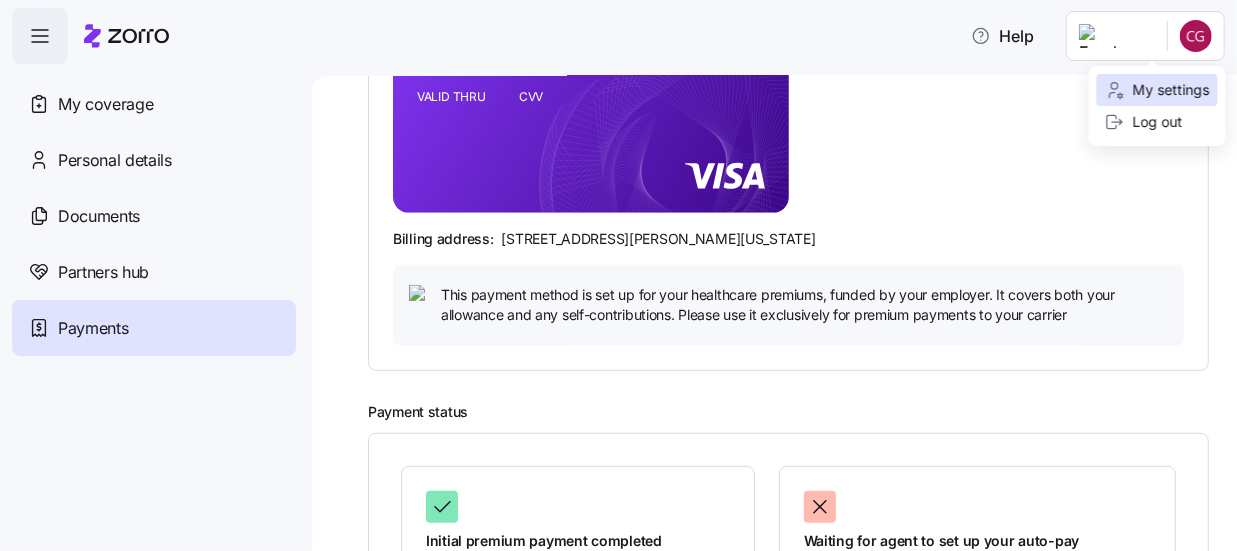 click on "My settings" at bounding box center (1157, 90) 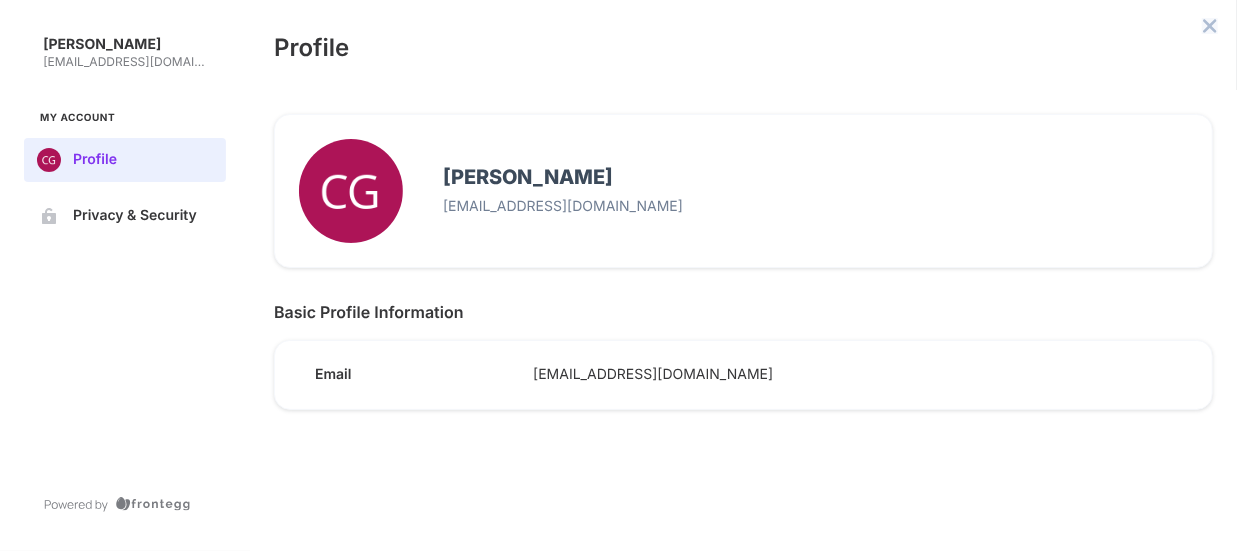 click 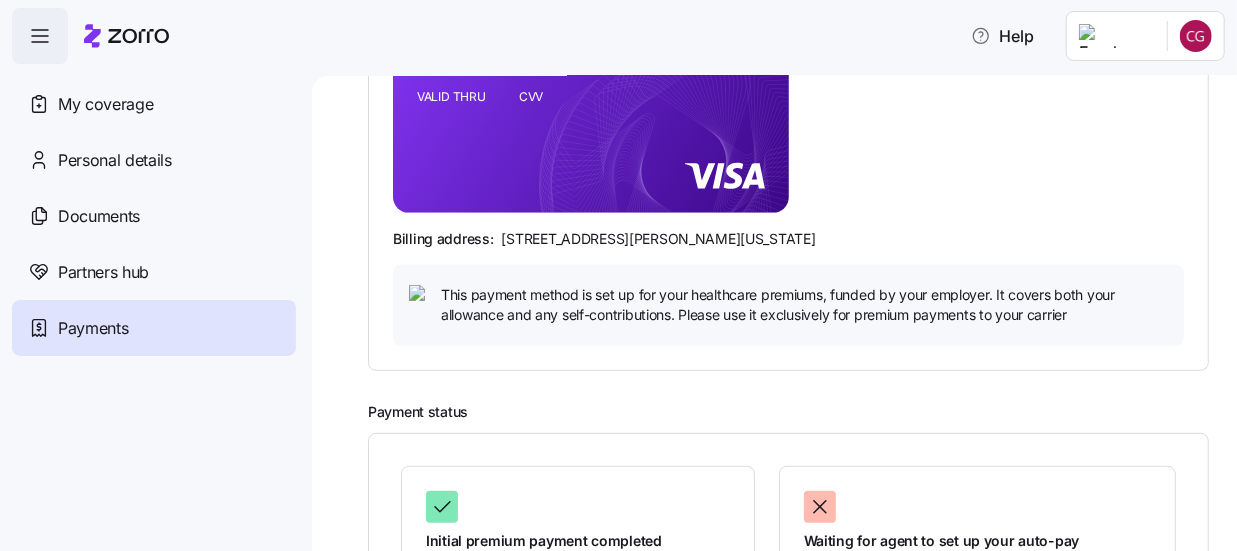 scroll, scrollTop: 574, scrollLeft: 0, axis: vertical 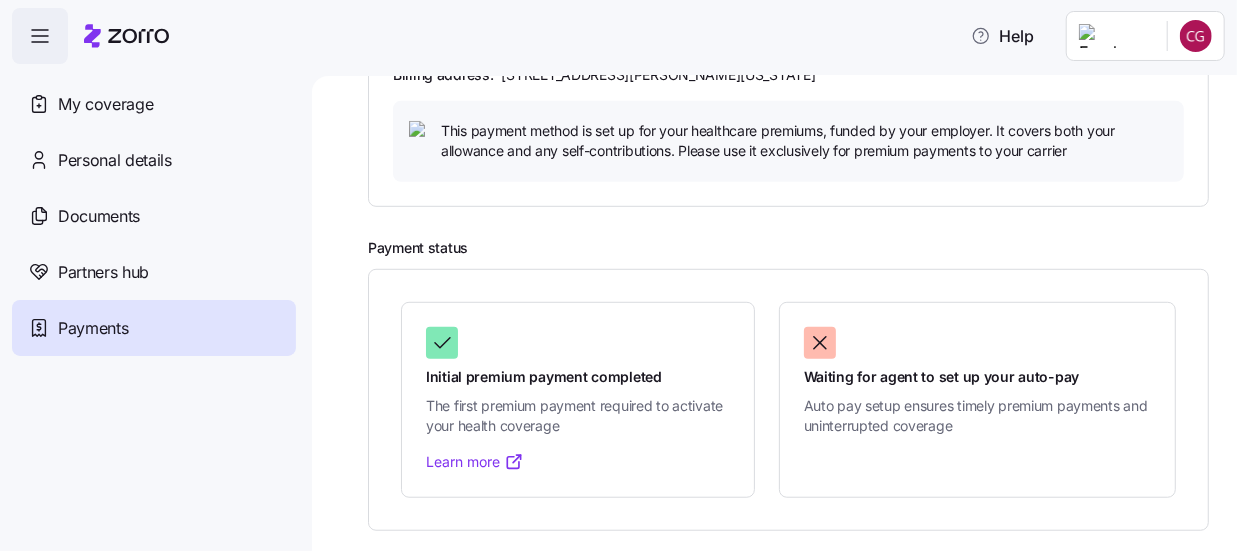 click on "Learn more" at bounding box center (475, 462) 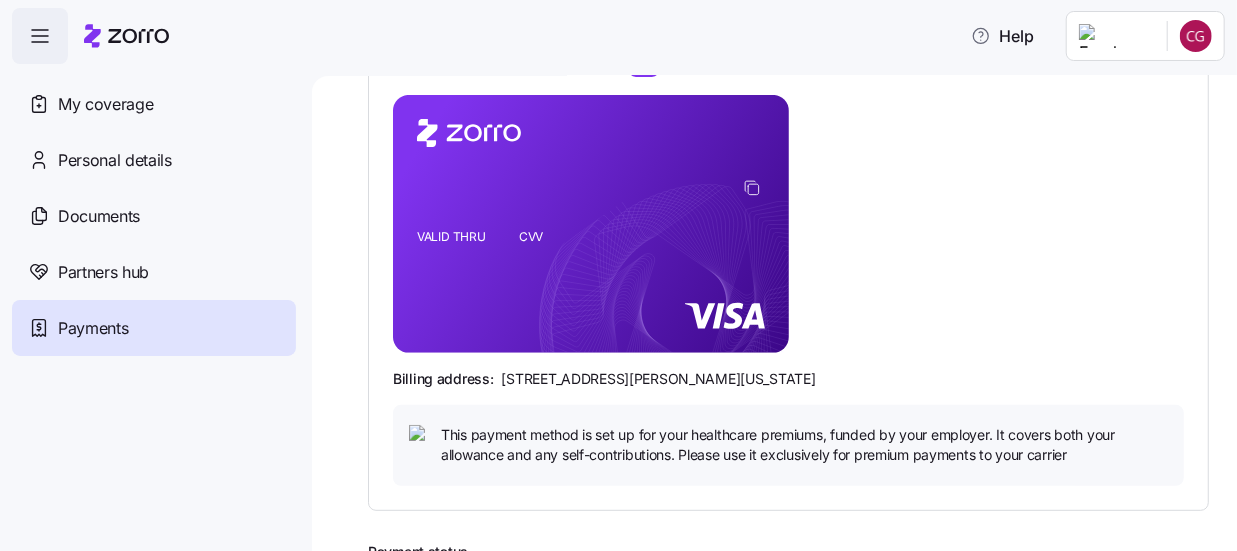 scroll, scrollTop: 268, scrollLeft: 0, axis: vertical 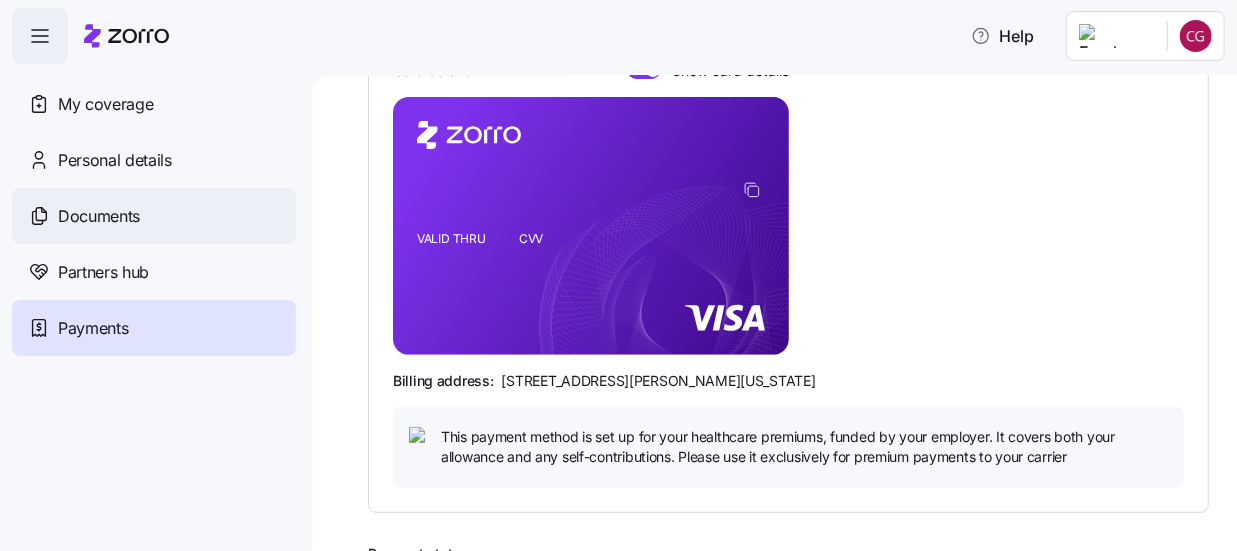 click on "Documents" at bounding box center (154, 216) 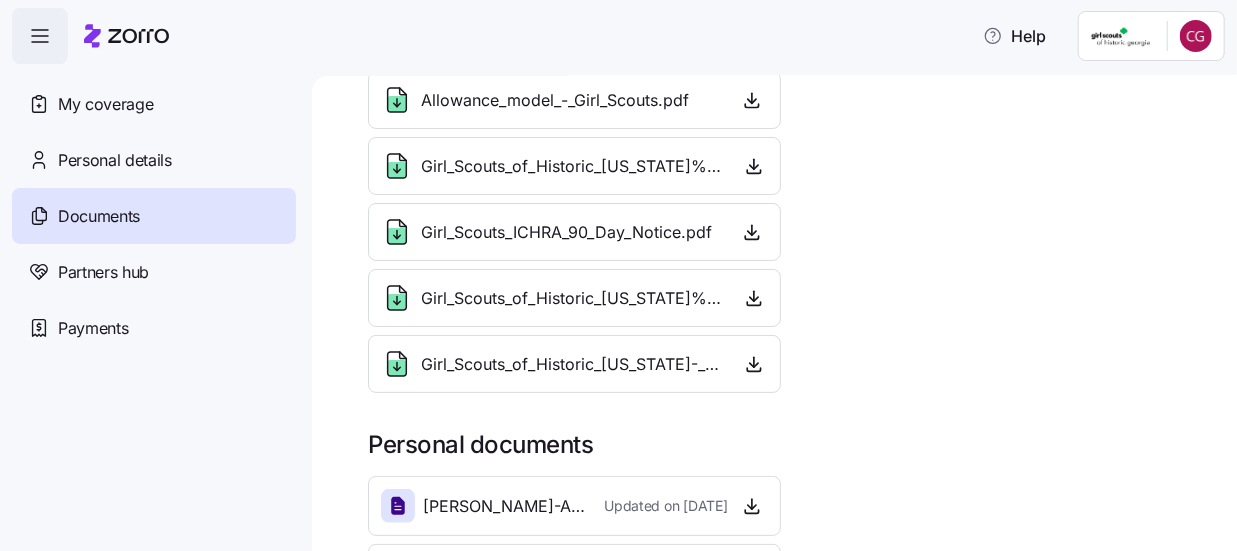 scroll, scrollTop: 224, scrollLeft: 0, axis: vertical 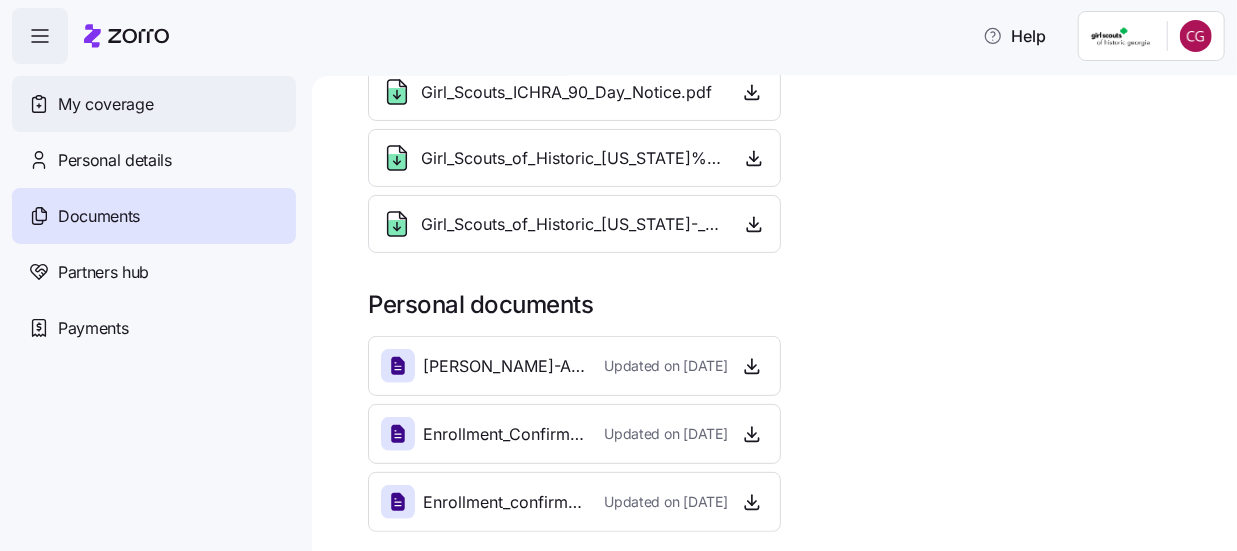 click on "My coverage" at bounding box center [105, 104] 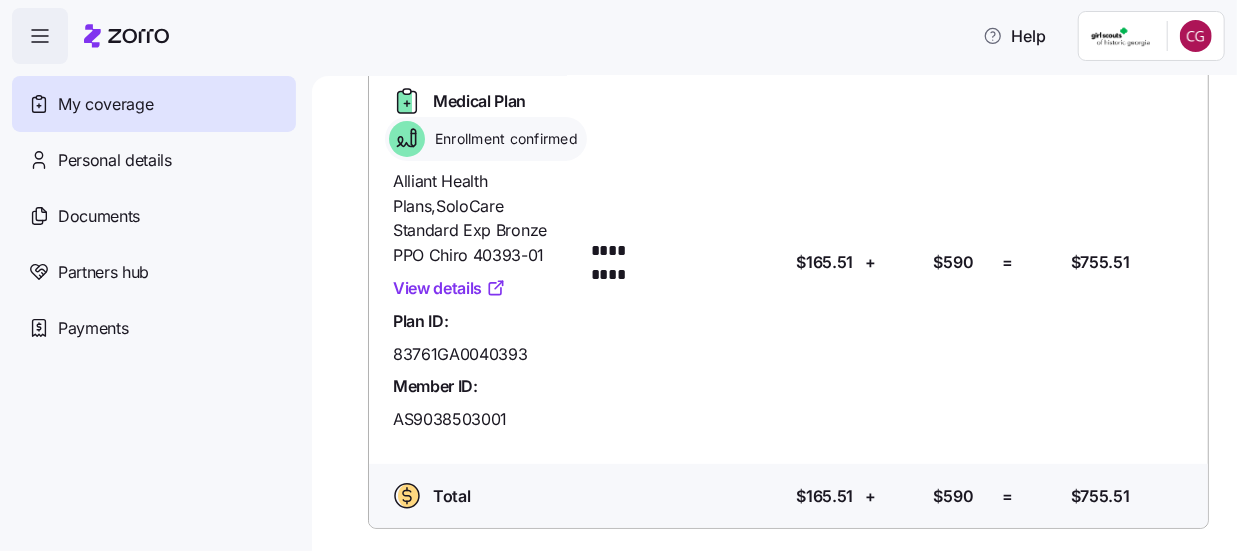 scroll, scrollTop: 220, scrollLeft: 0, axis: vertical 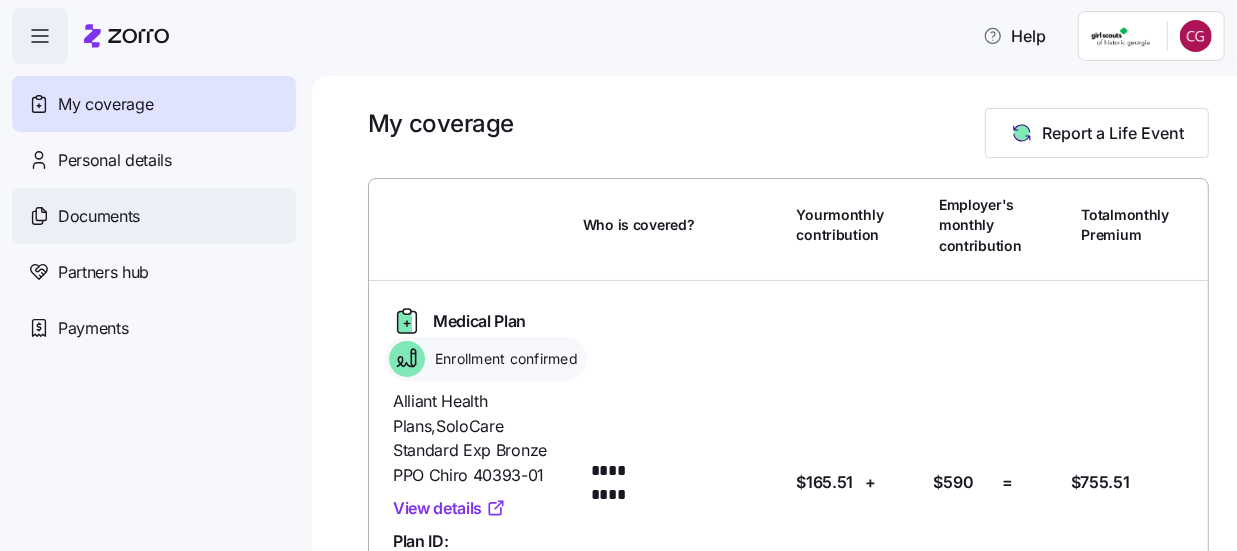 click on "Documents" at bounding box center [99, 216] 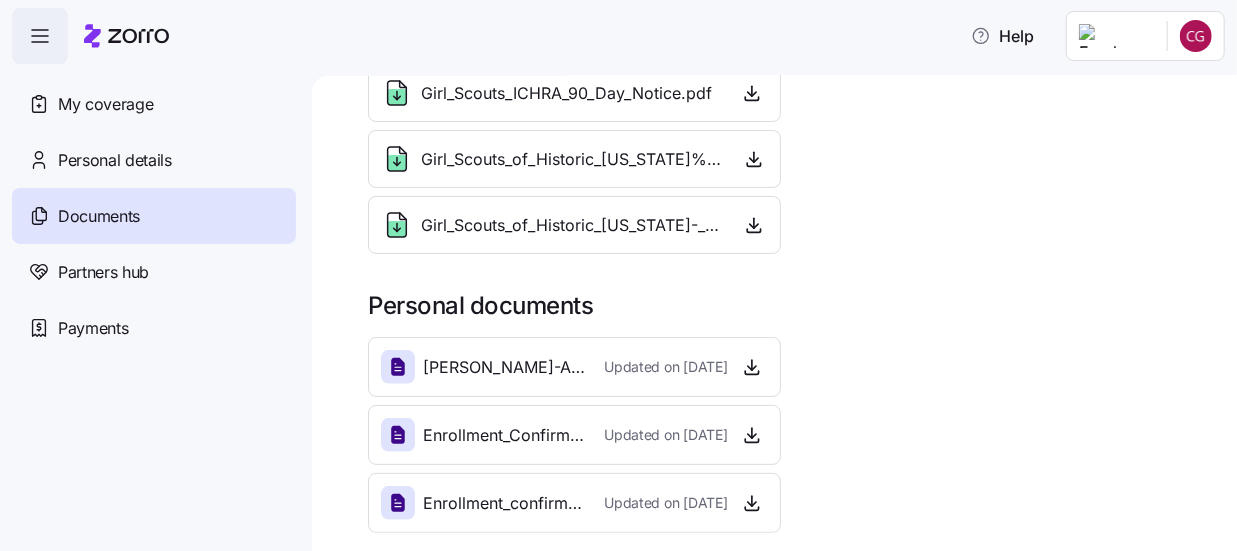 scroll, scrollTop: 224, scrollLeft: 0, axis: vertical 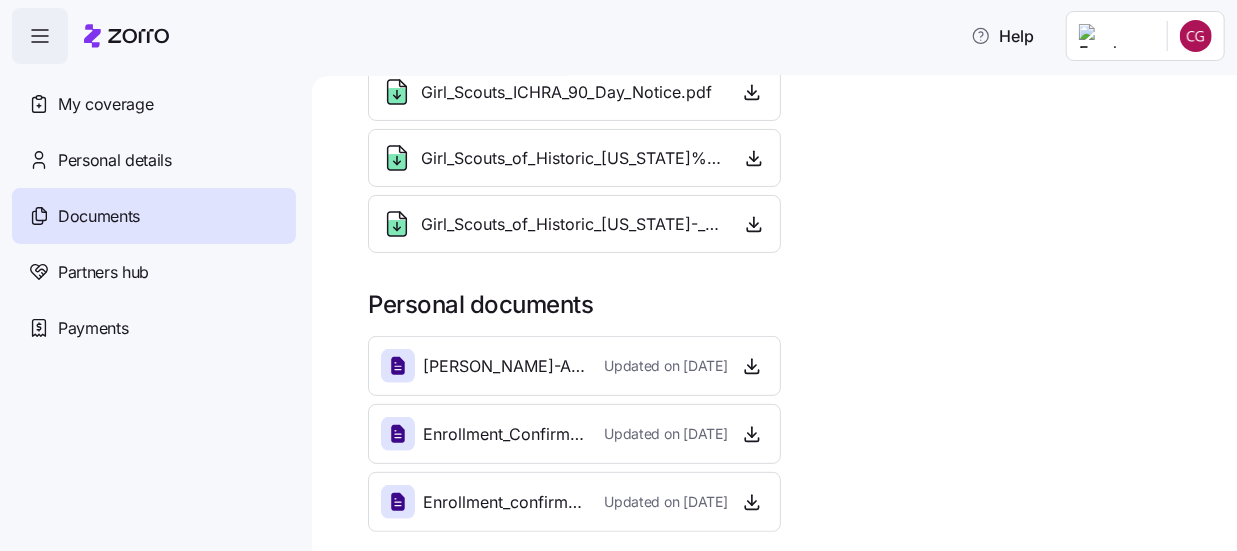 click on "Enrollment_confirmation_-_Catherine_Gillespie.png" at bounding box center [505, 502] 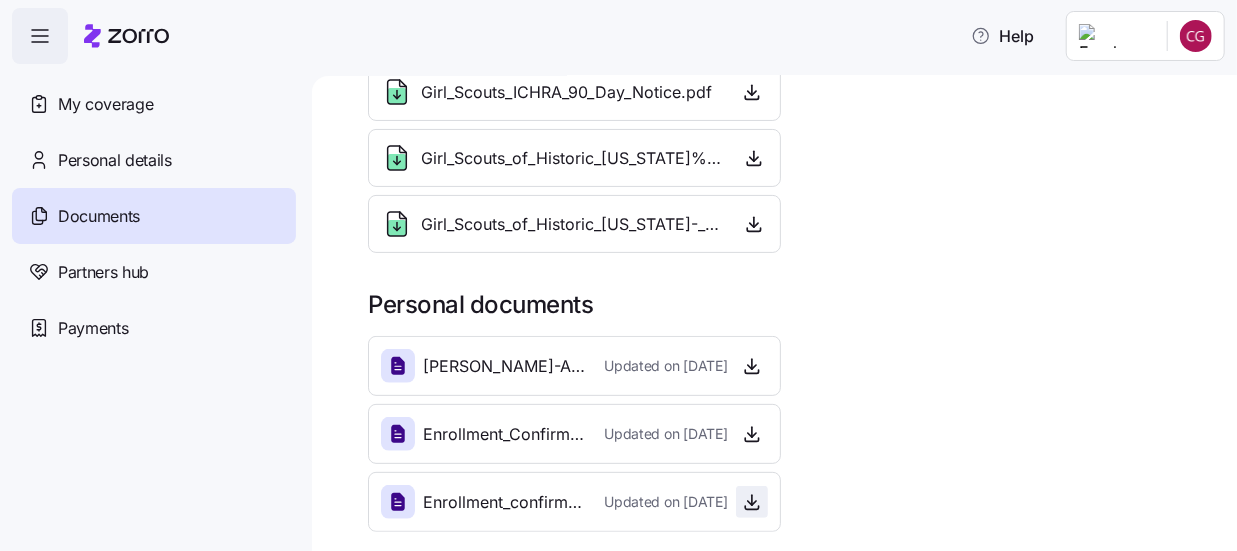 click 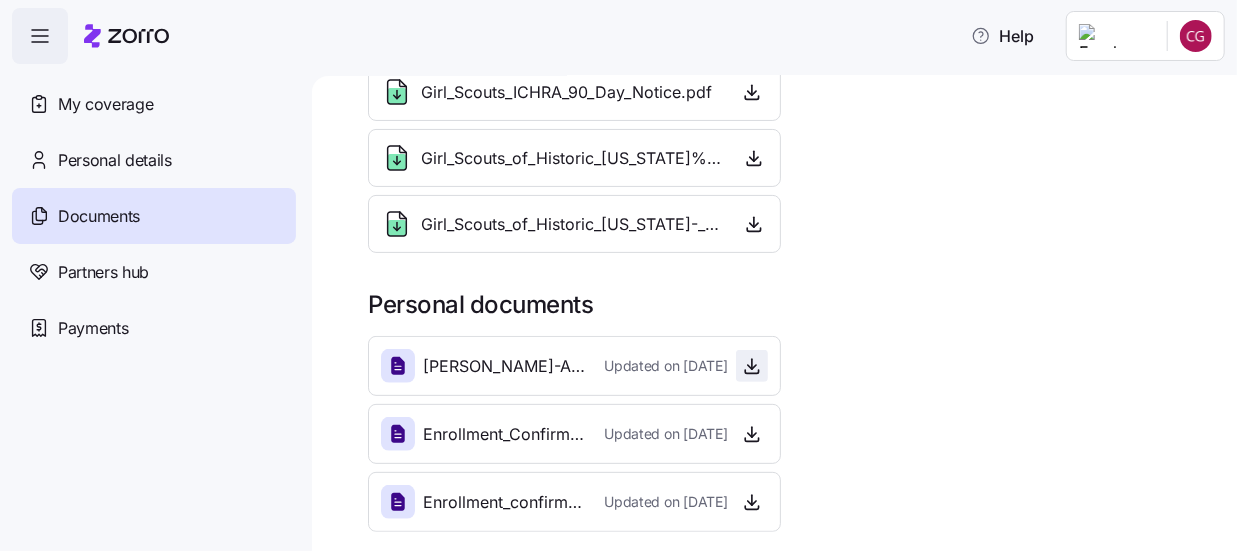 click 